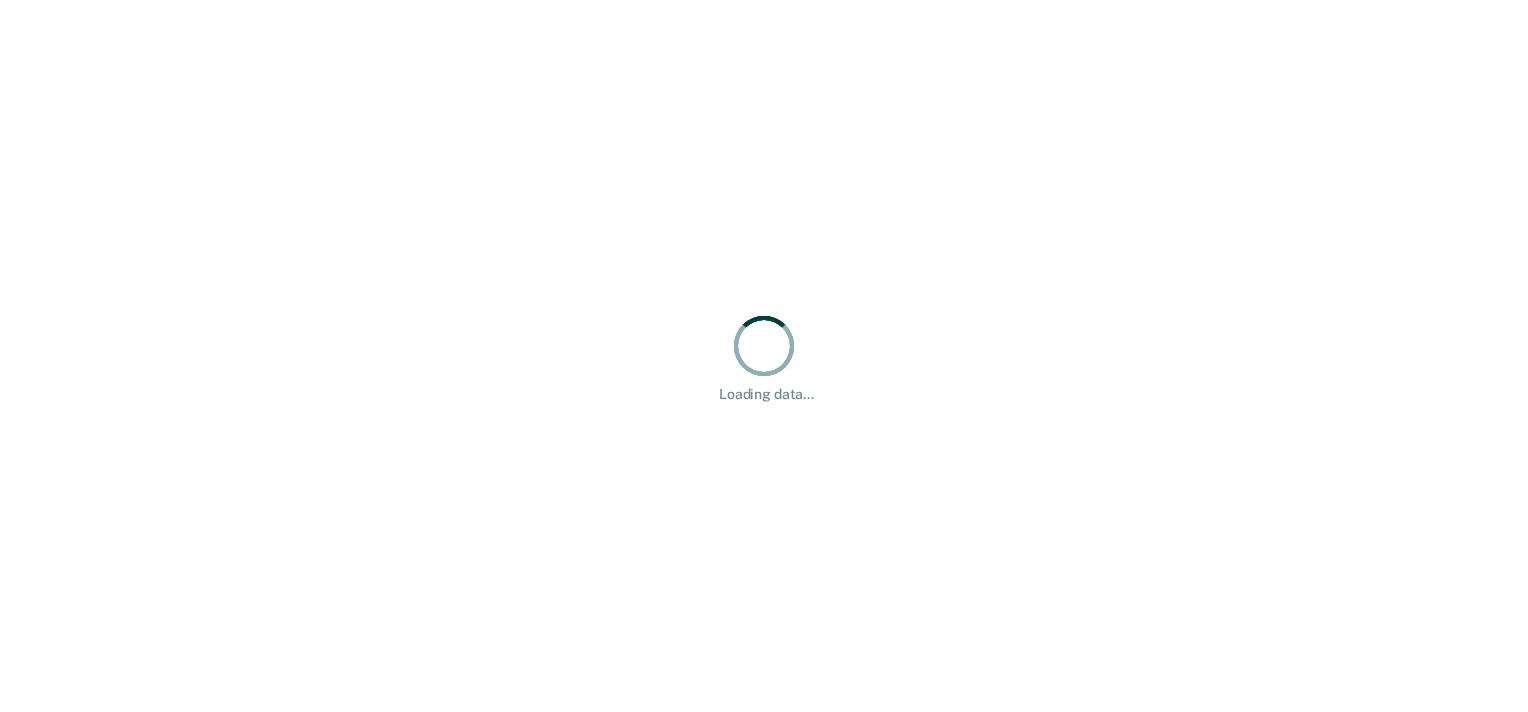 scroll, scrollTop: 0, scrollLeft: 0, axis: both 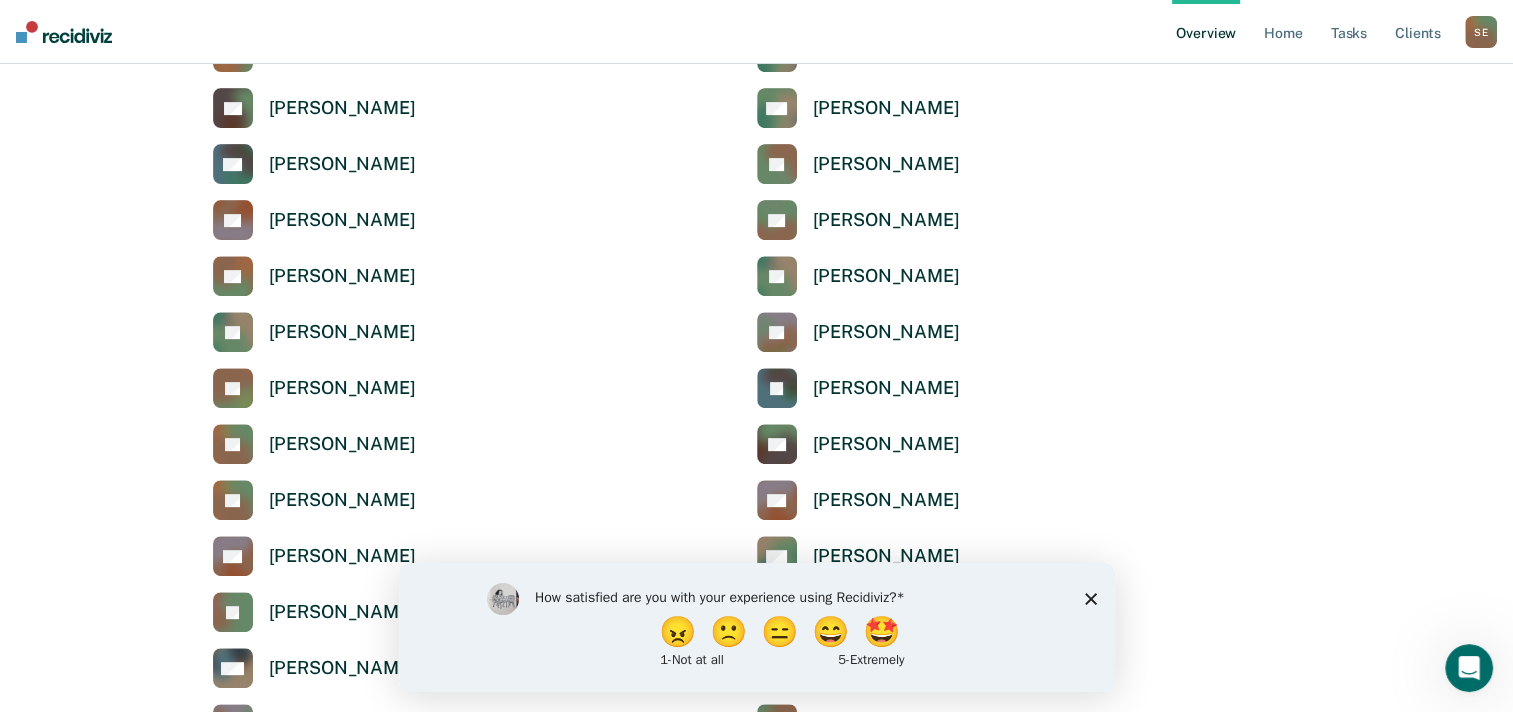 drag, startPoint x: 1086, startPoint y: 592, endPoint x: 1448, endPoint y: 1156, distance: 670.1791 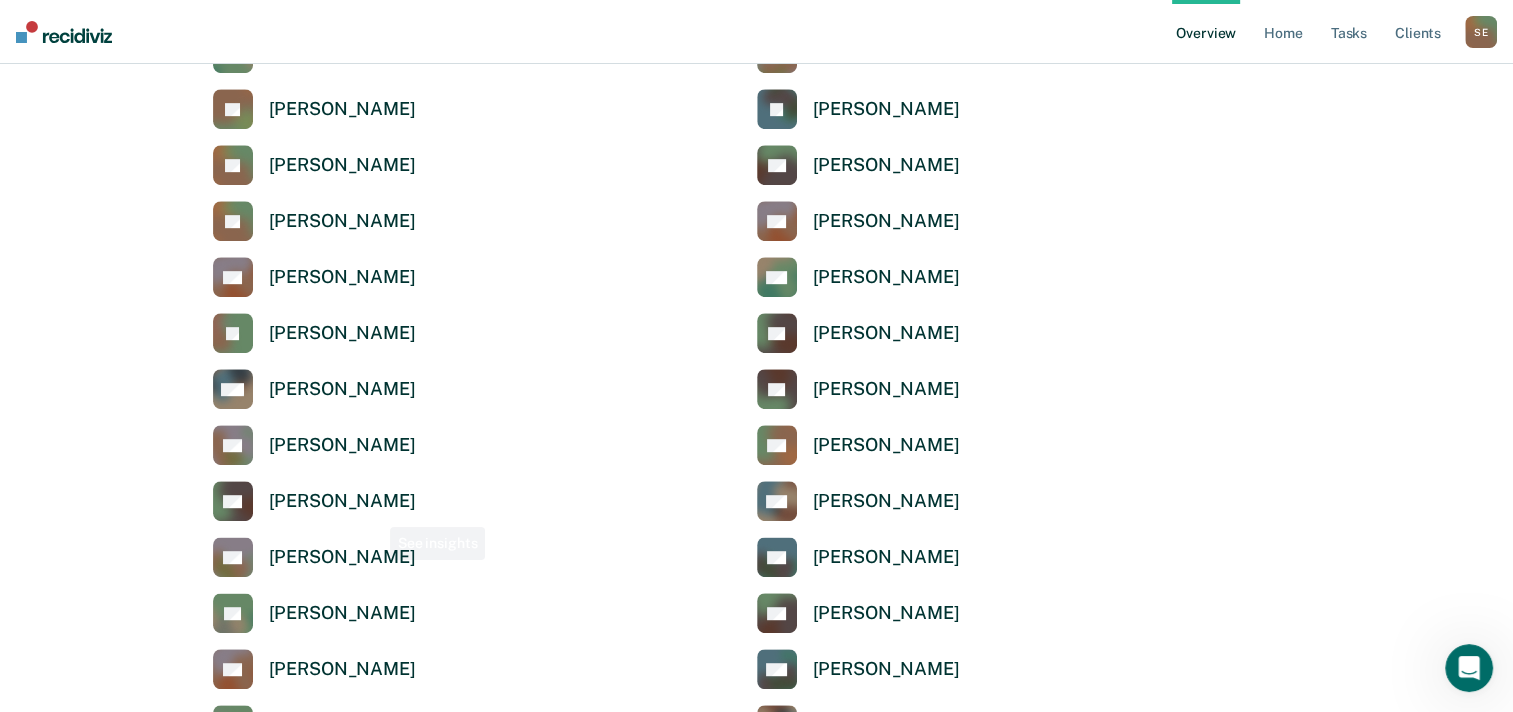 scroll, scrollTop: 1100, scrollLeft: 0, axis: vertical 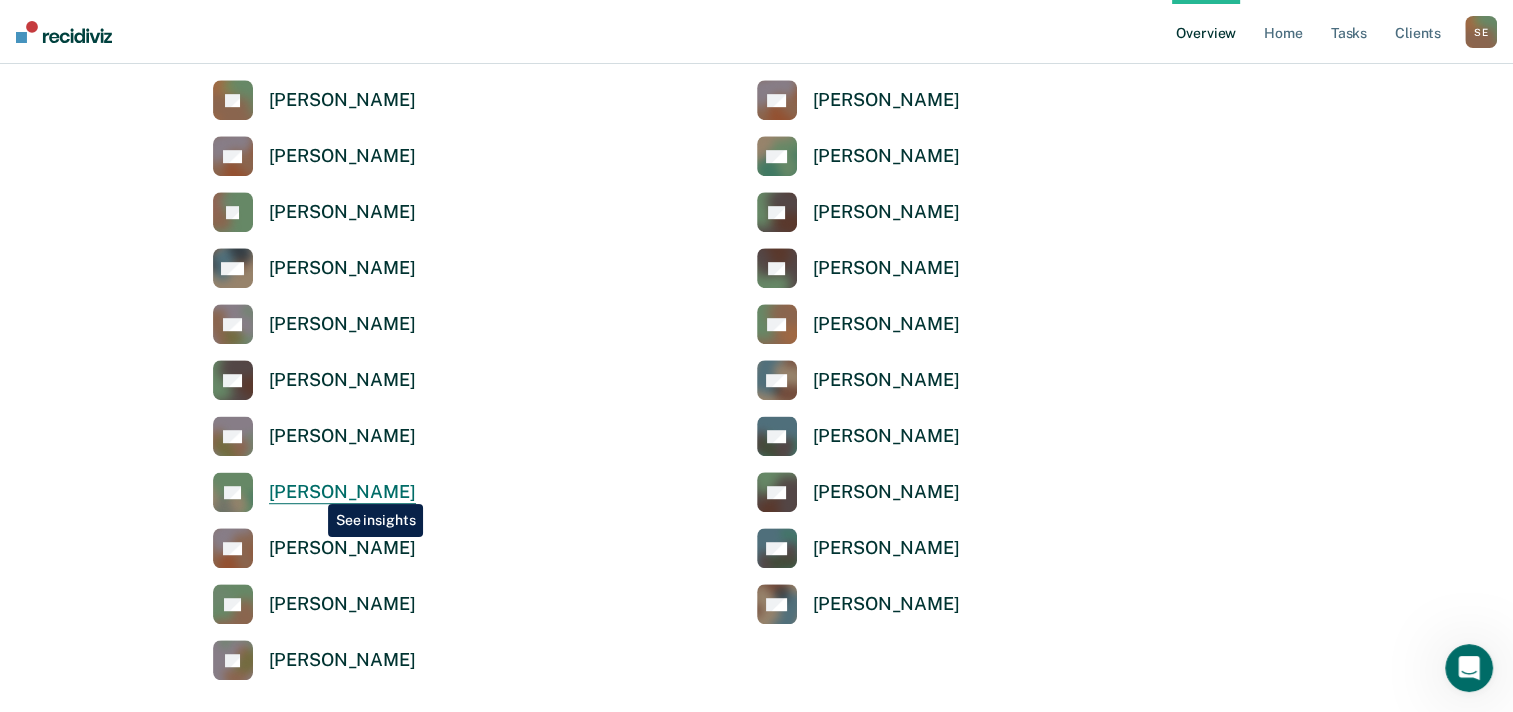 click on "[PERSON_NAME]" at bounding box center (342, 492) 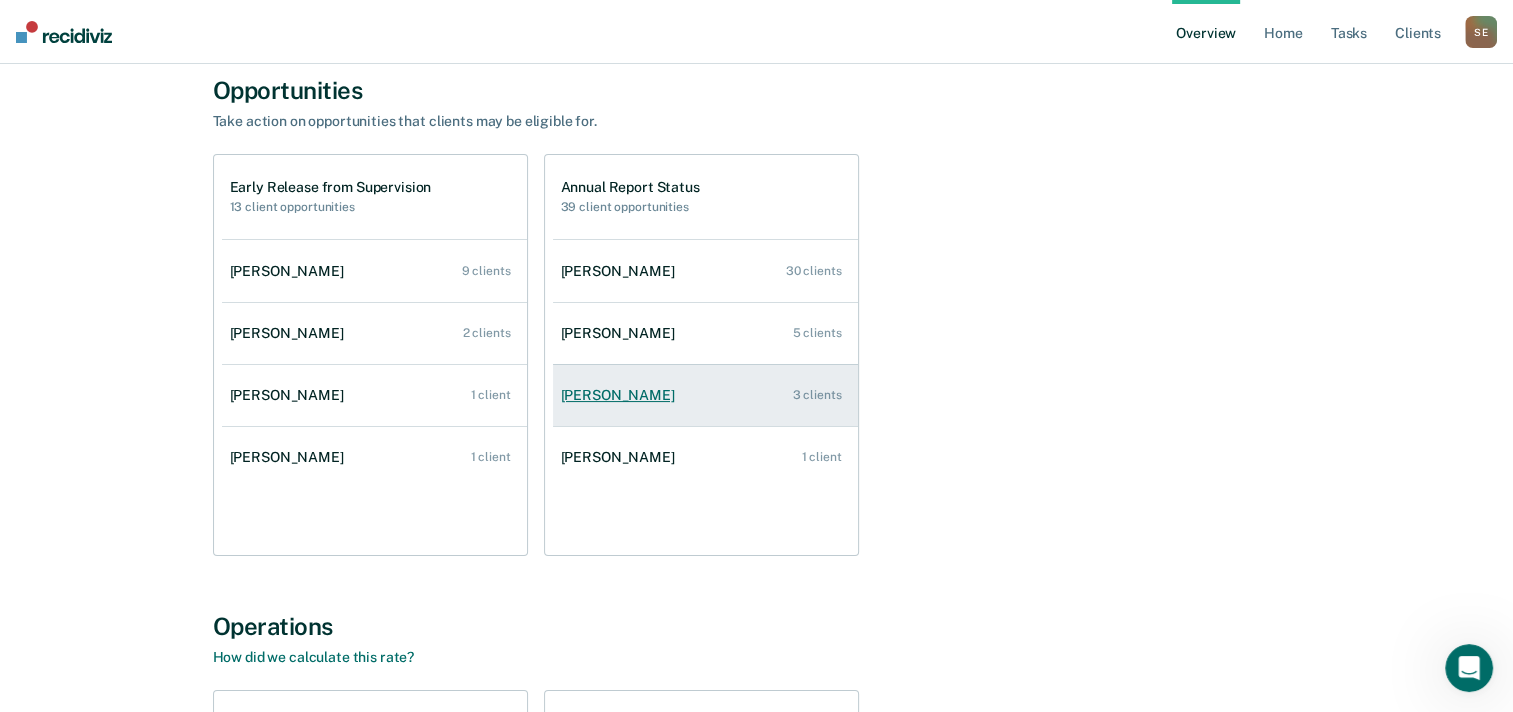 scroll, scrollTop: 200, scrollLeft: 0, axis: vertical 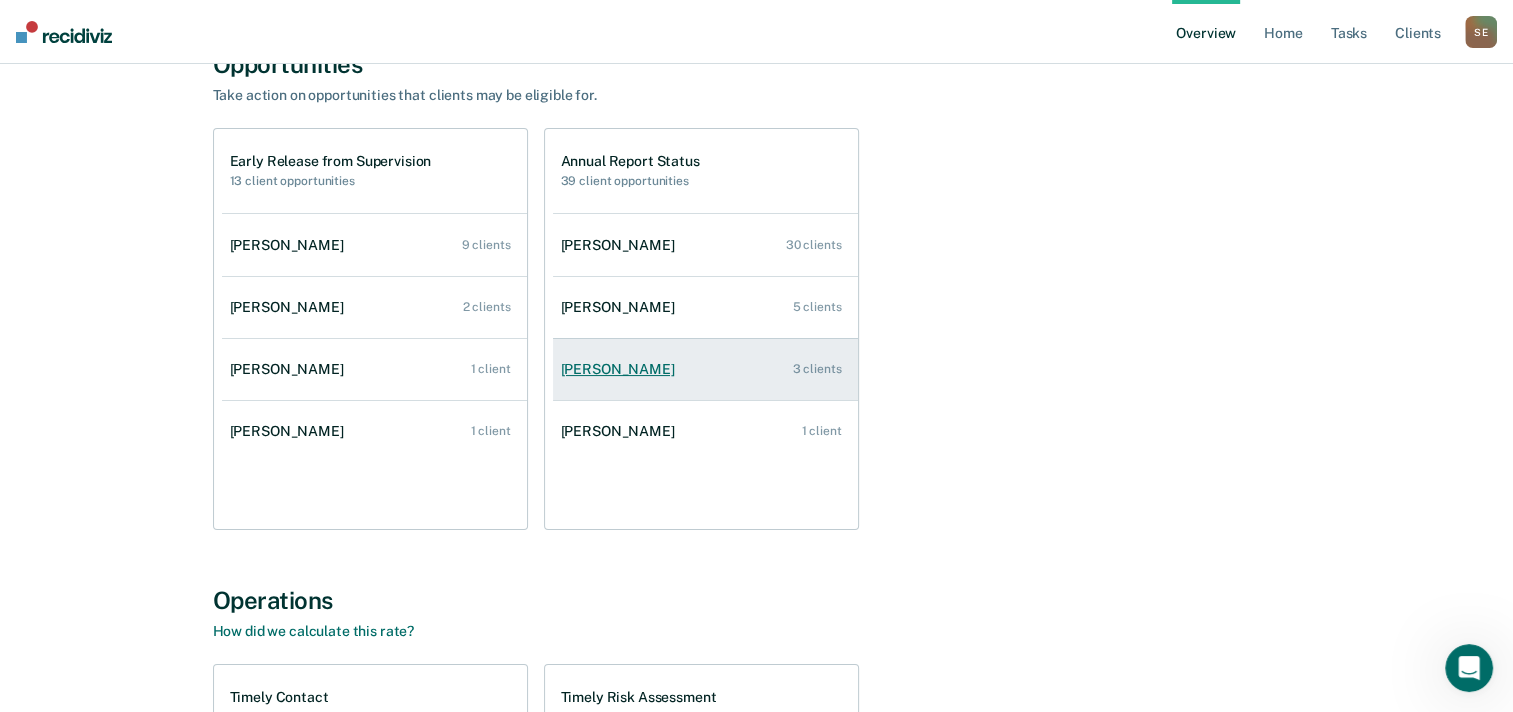 click on "[PERSON_NAME]" at bounding box center [622, 369] 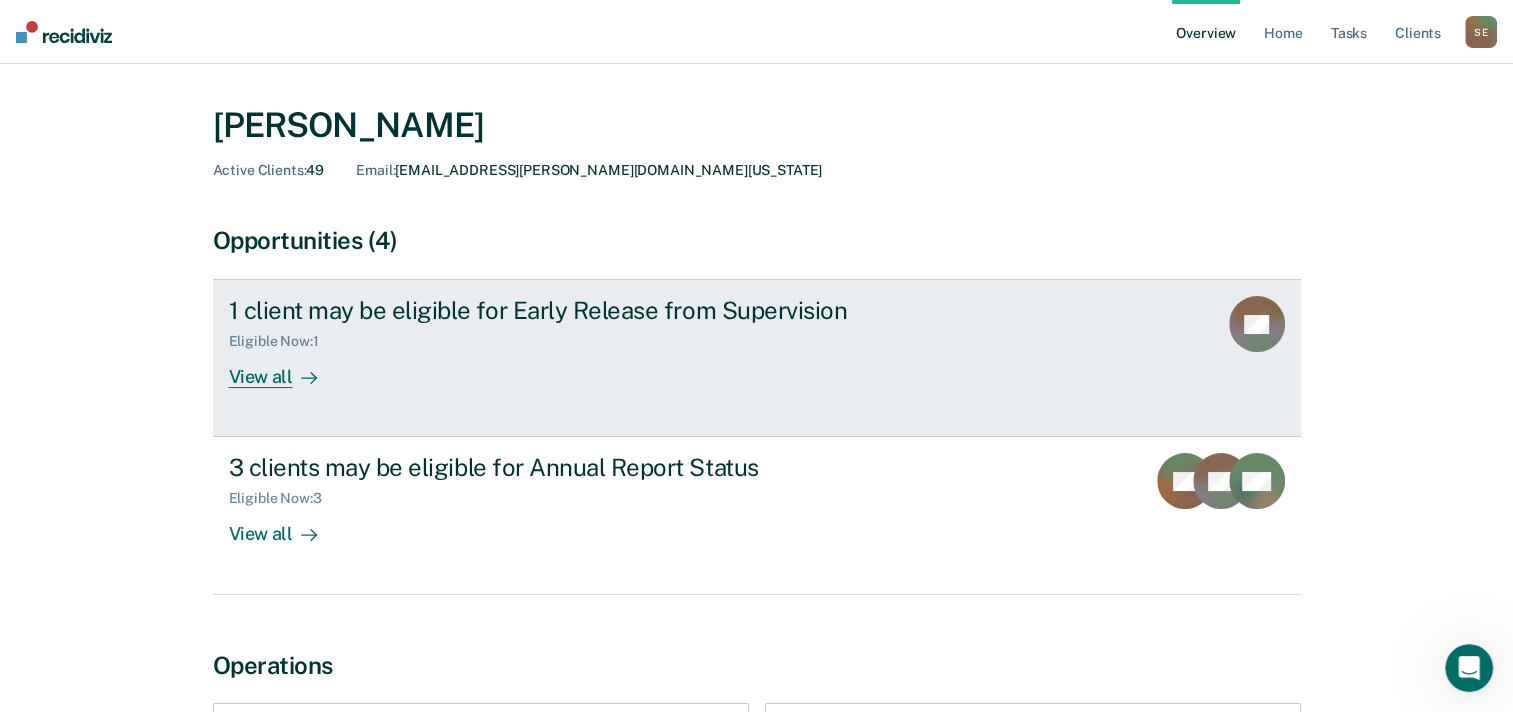 scroll, scrollTop: 0, scrollLeft: 0, axis: both 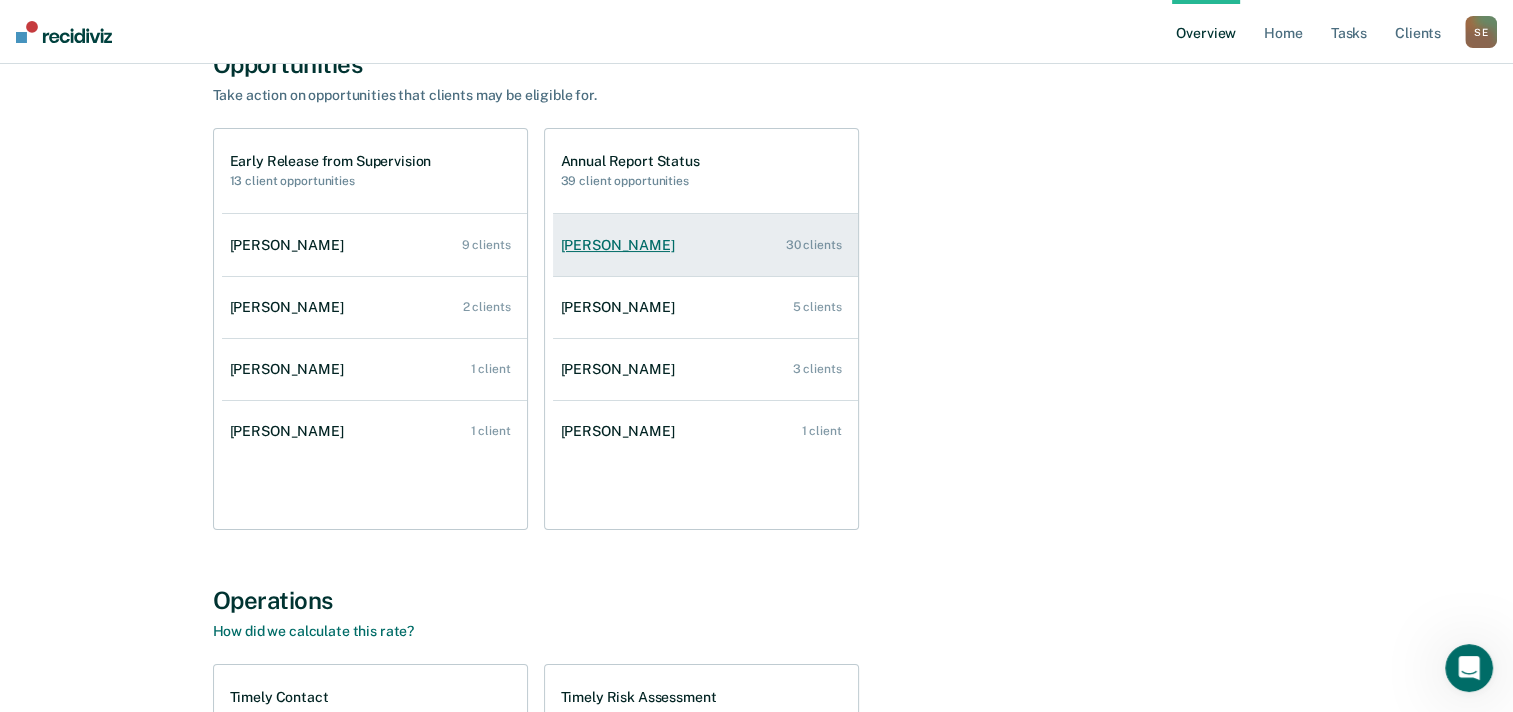 click on "[PERSON_NAME]   30 clients" at bounding box center (705, 245) 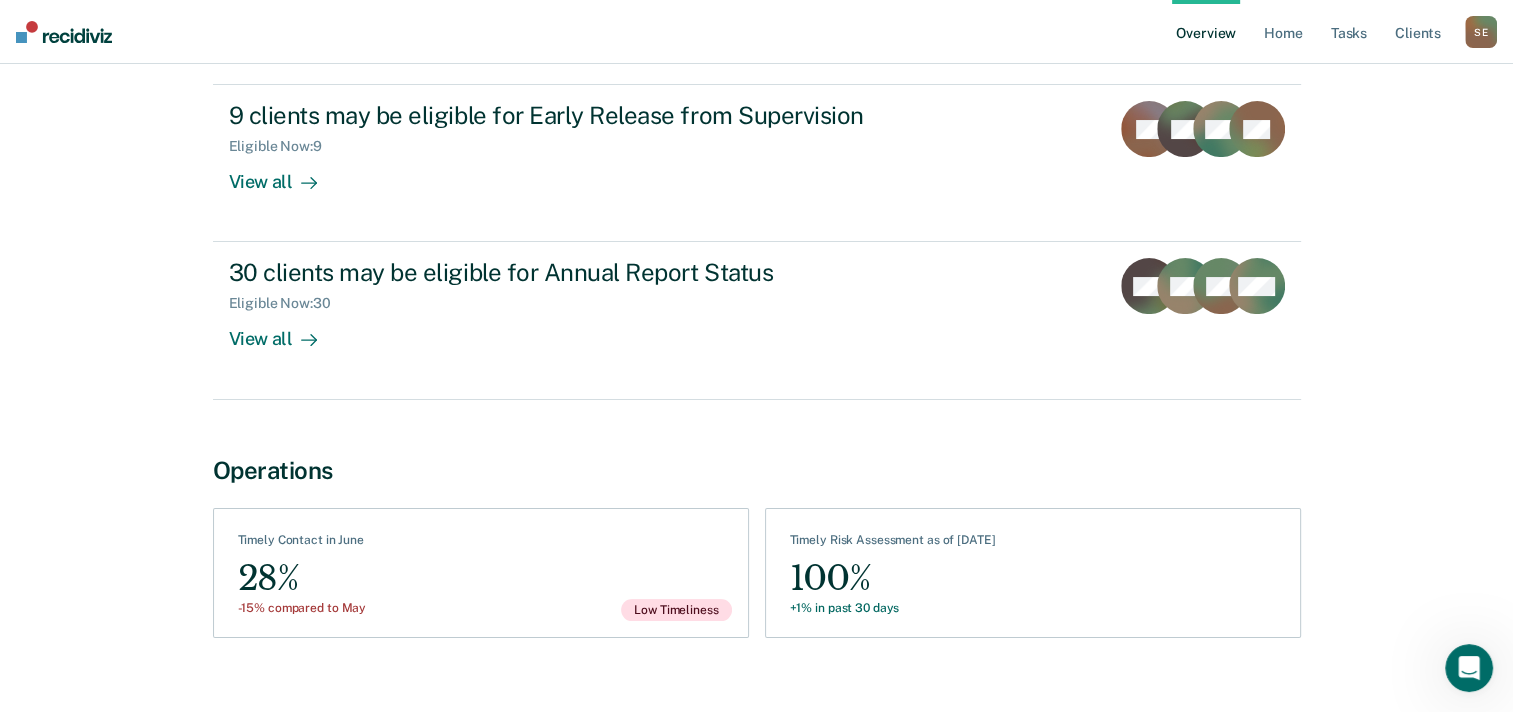 scroll, scrollTop: 264, scrollLeft: 0, axis: vertical 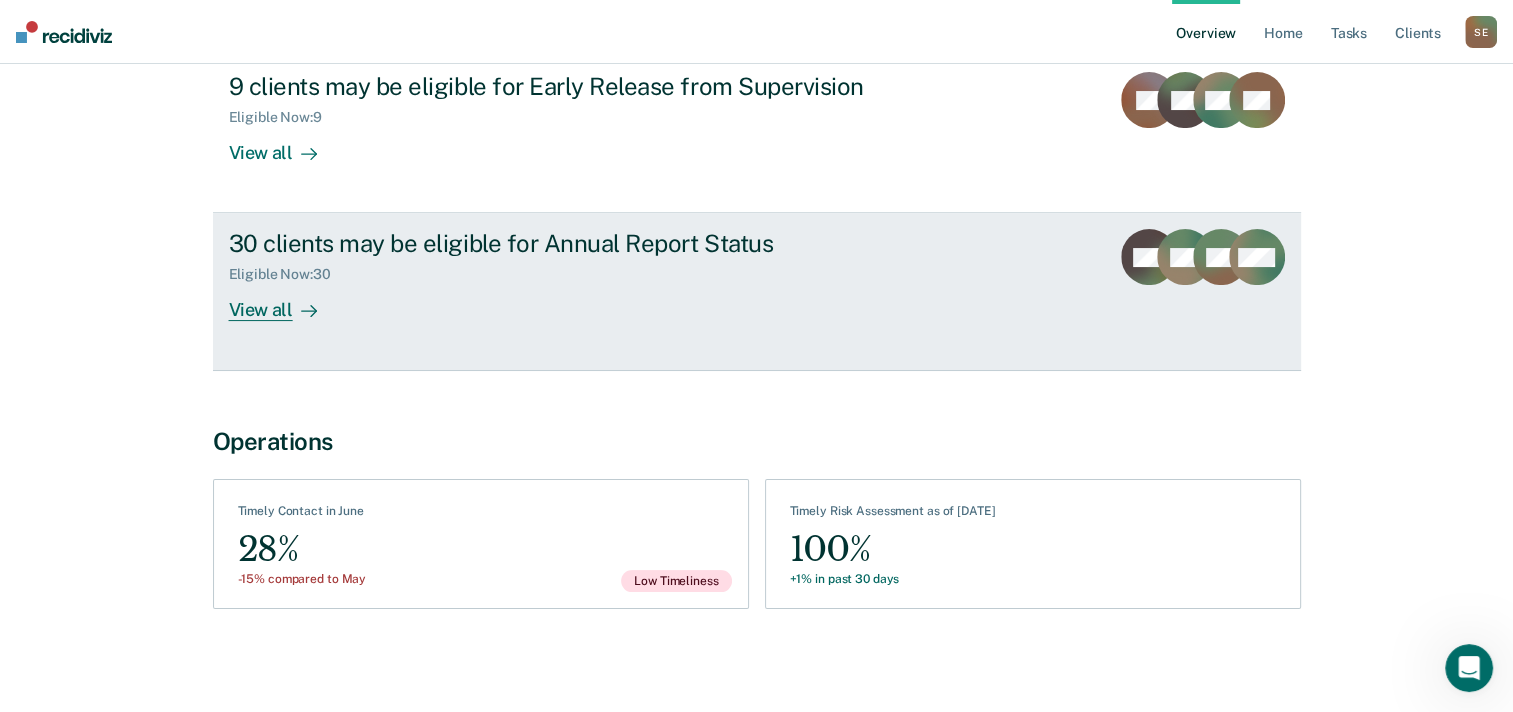 click on "Eligible Now :  30" at bounding box center (580, 270) 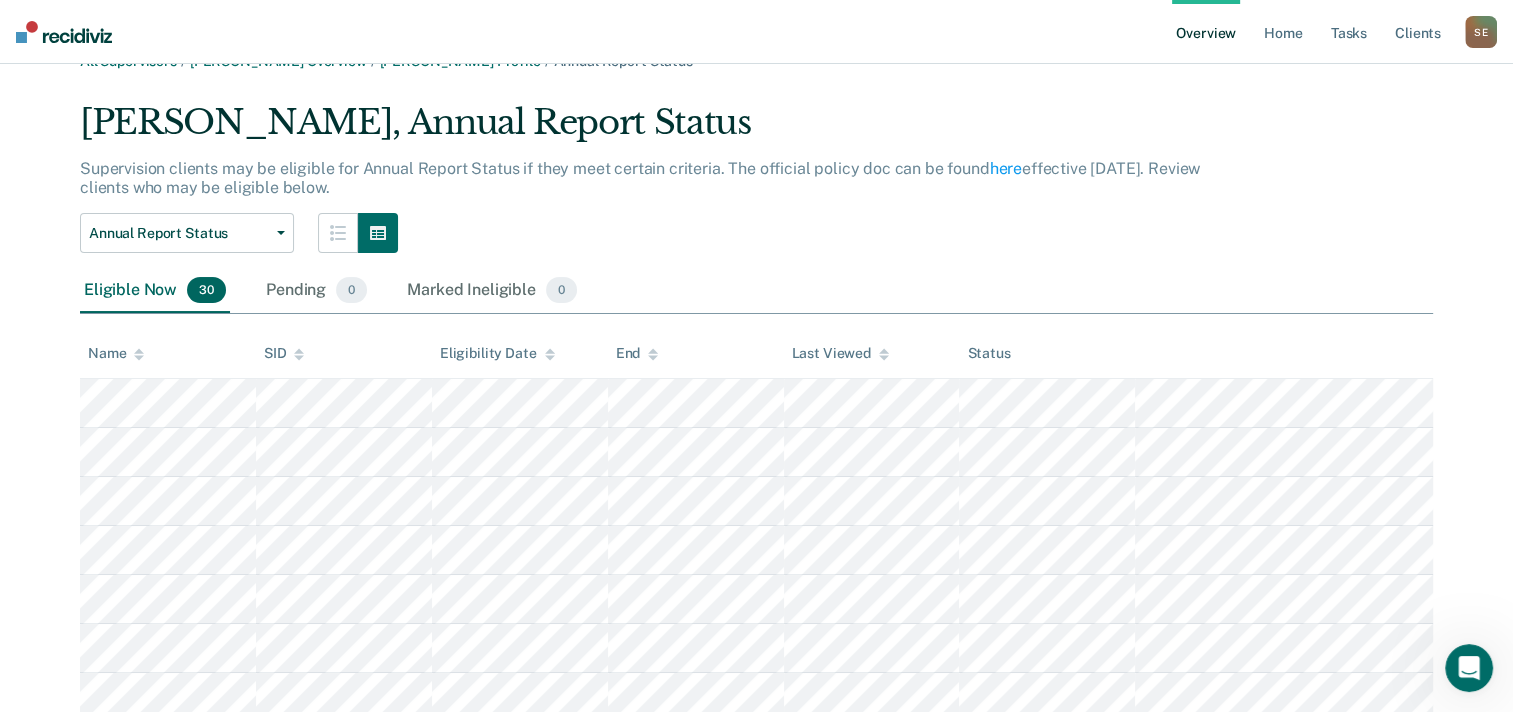 scroll, scrollTop: 0, scrollLeft: 0, axis: both 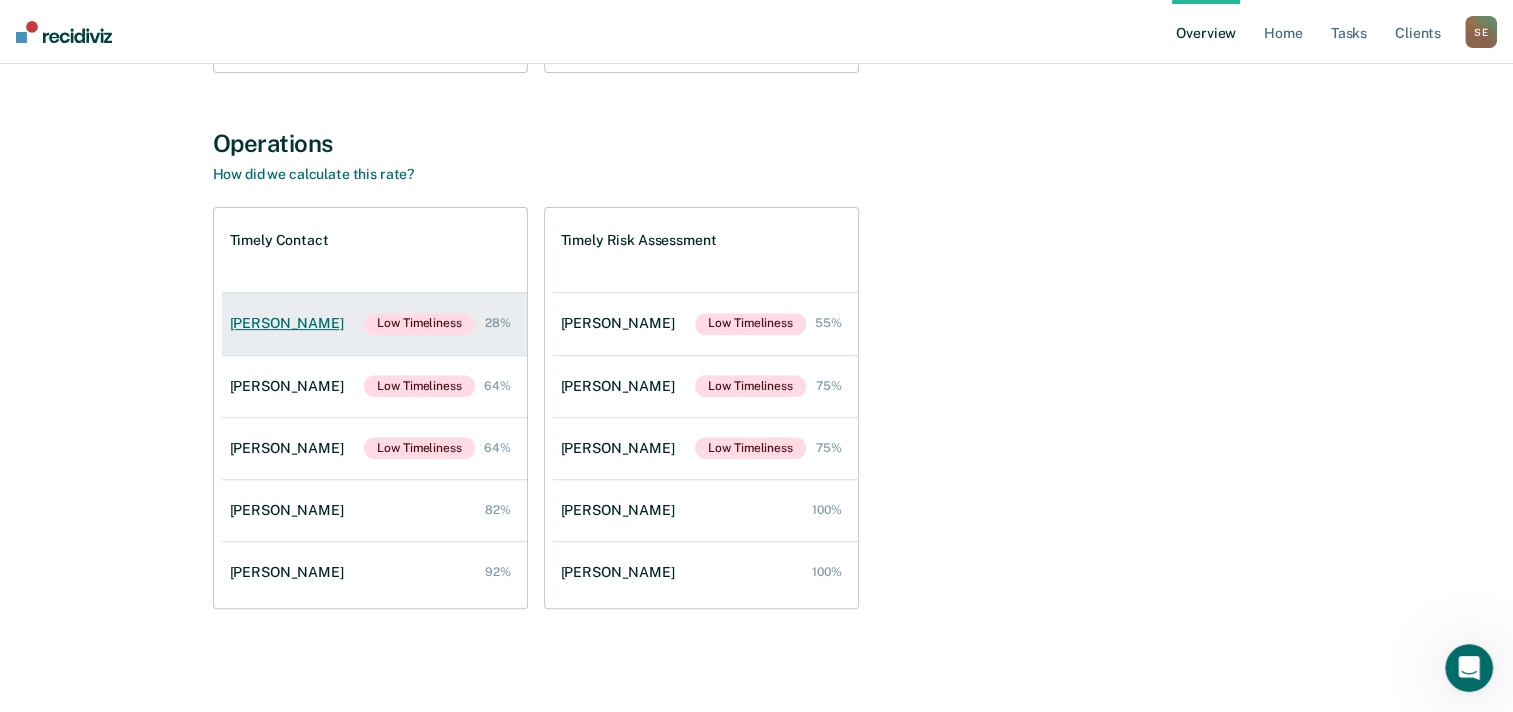 click on "[PERSON_NAME]" at bounding box center [291, 323] 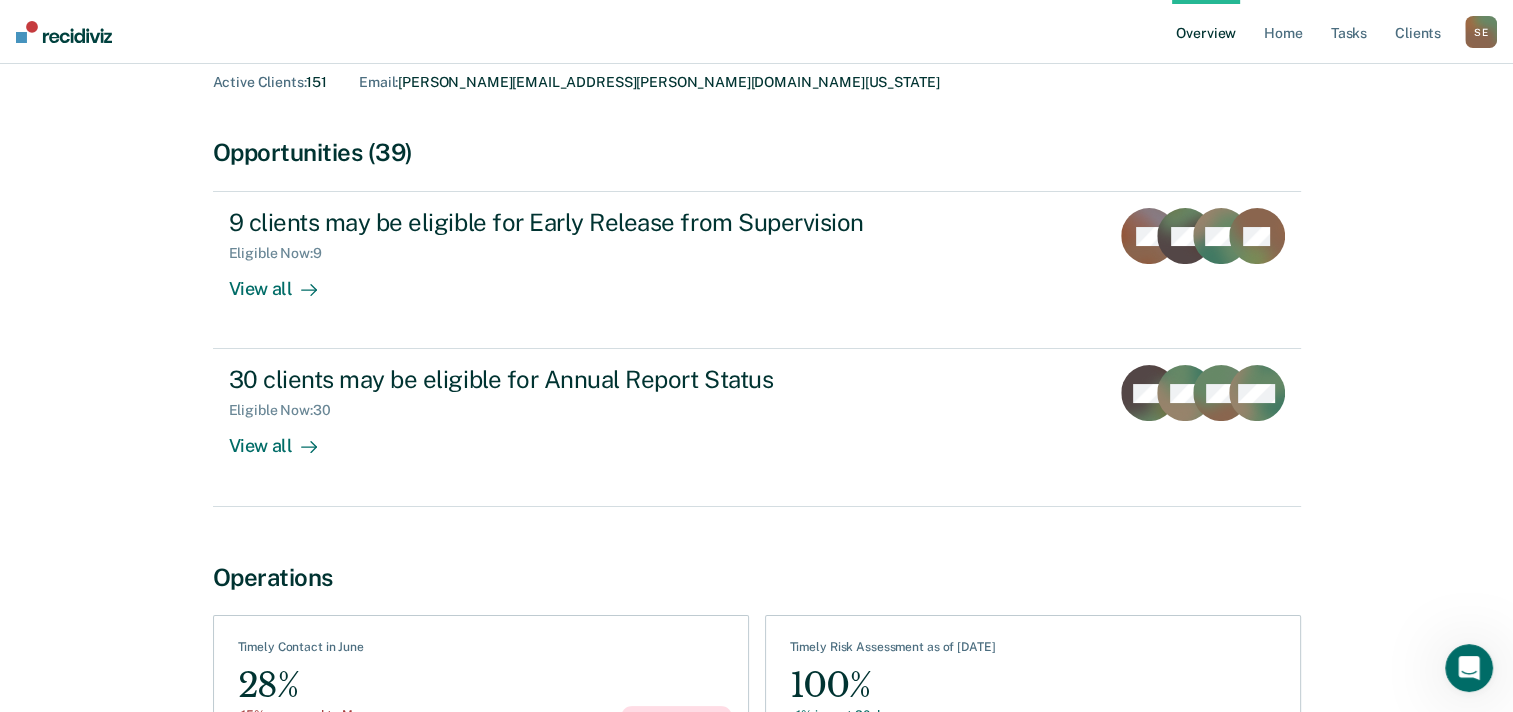 scroll, scrollTop: 0, scrollLeft: 0, axis: both 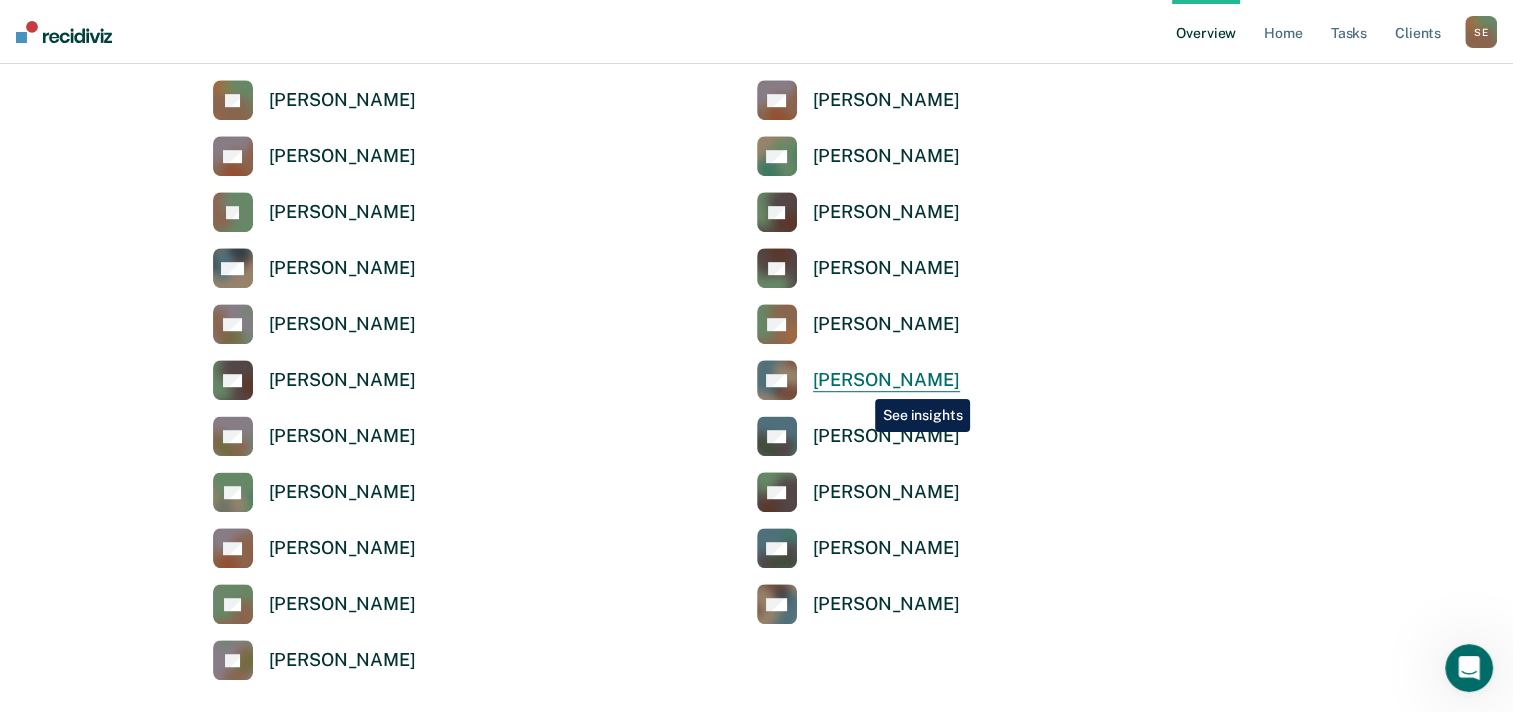 click on "[PERSON_NAME]" at bounding box center [886, 380] 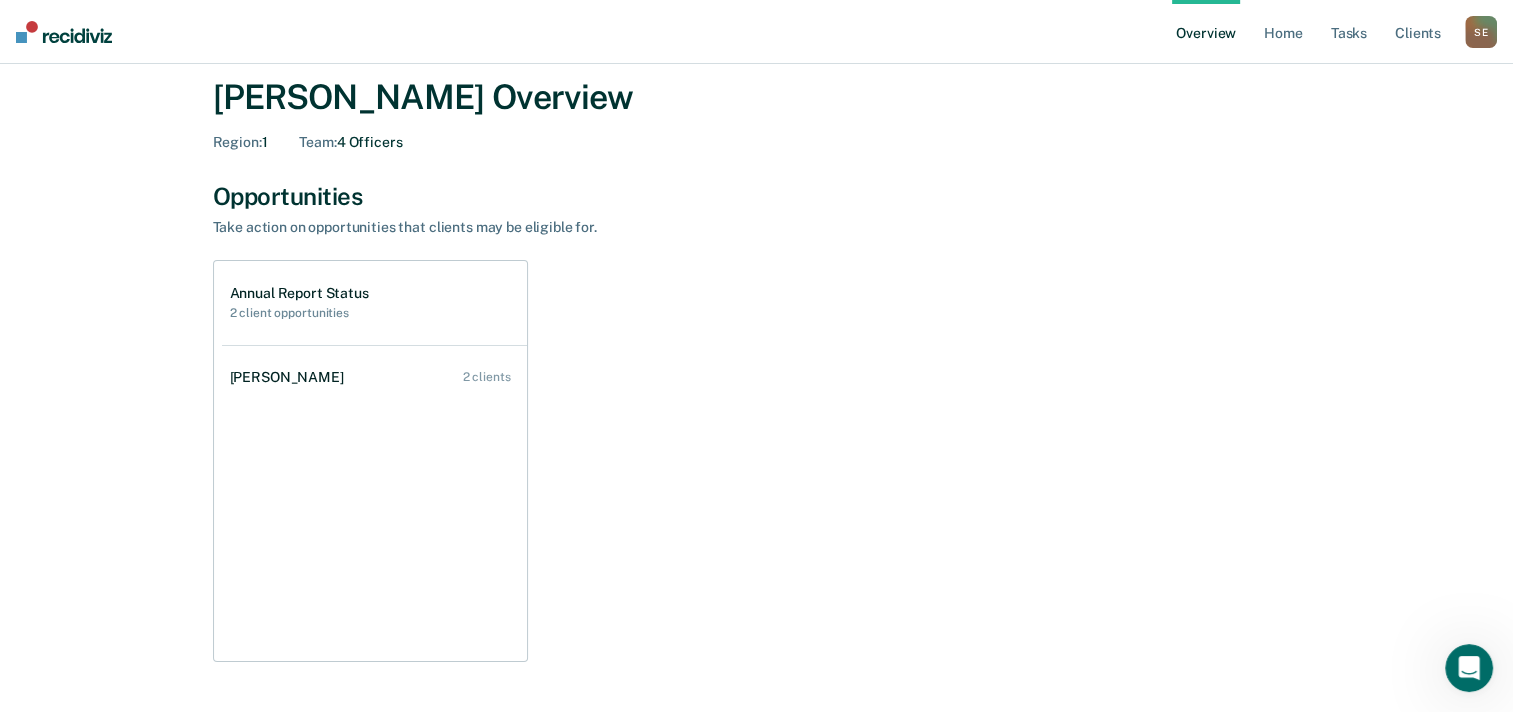 scroll, scrollTop: 0, scrollLeft: 0, axis: both 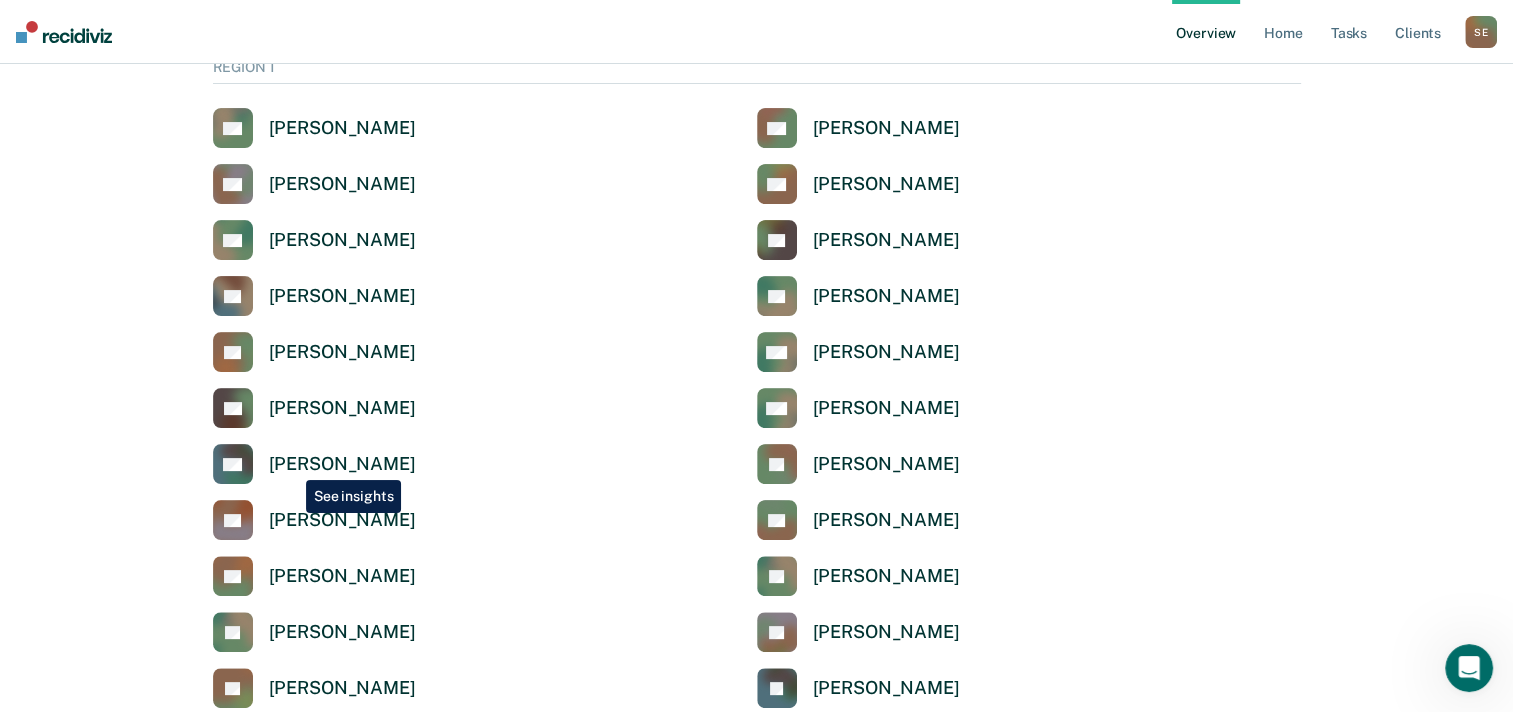 click on "[PERSON_NAME]" at bounding box center (342, 464) 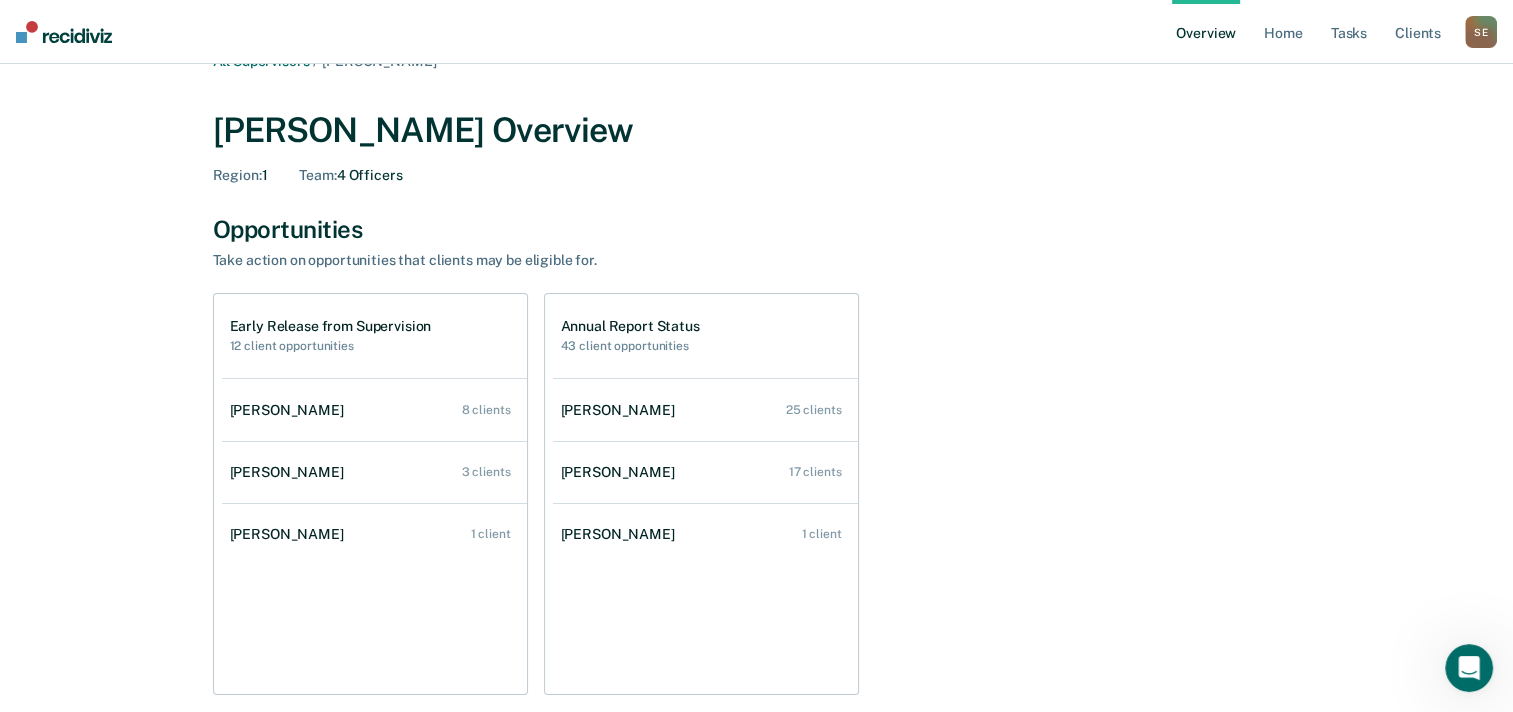 scroll, scrollTop: 0, scrollLeft: 0, axis: both 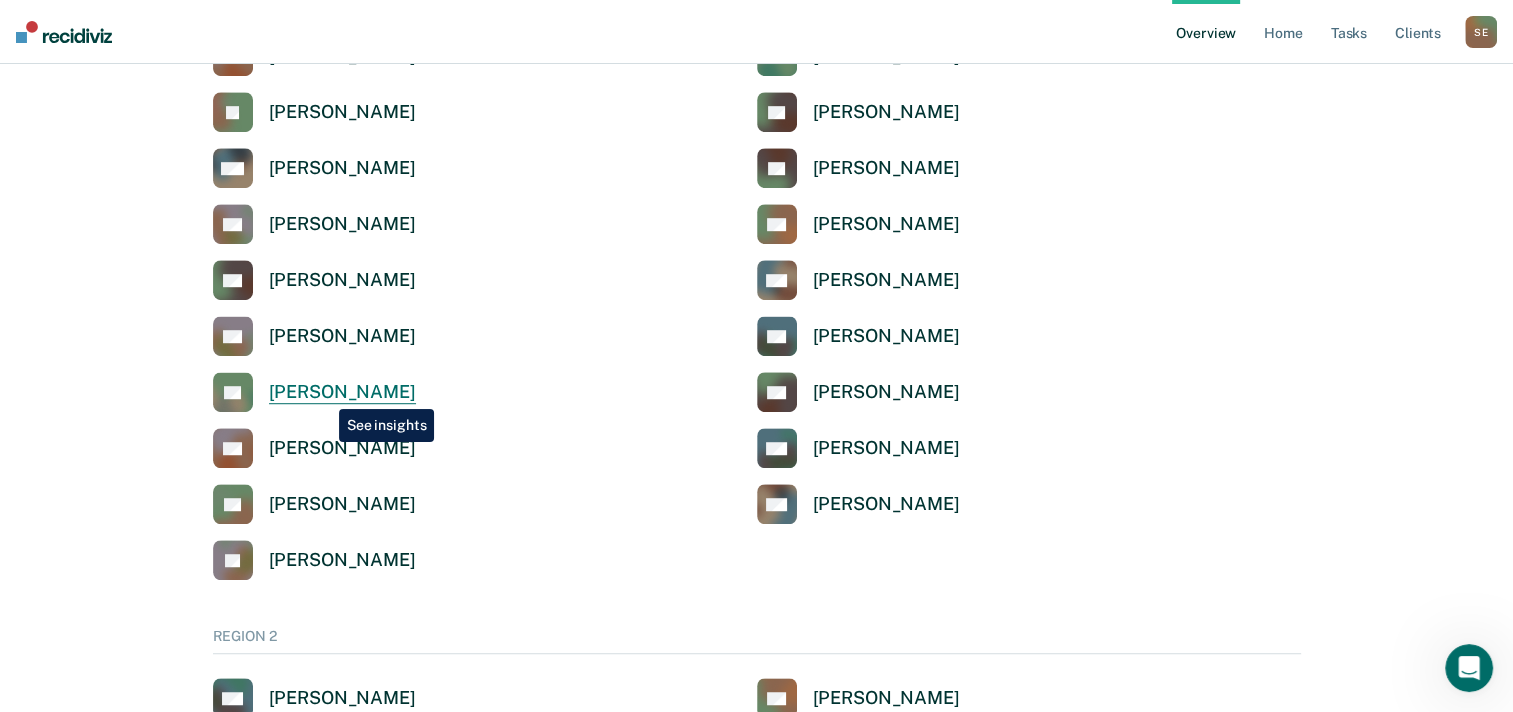 click on "[PERSON_NAME]" at bounding box center (342, 392) 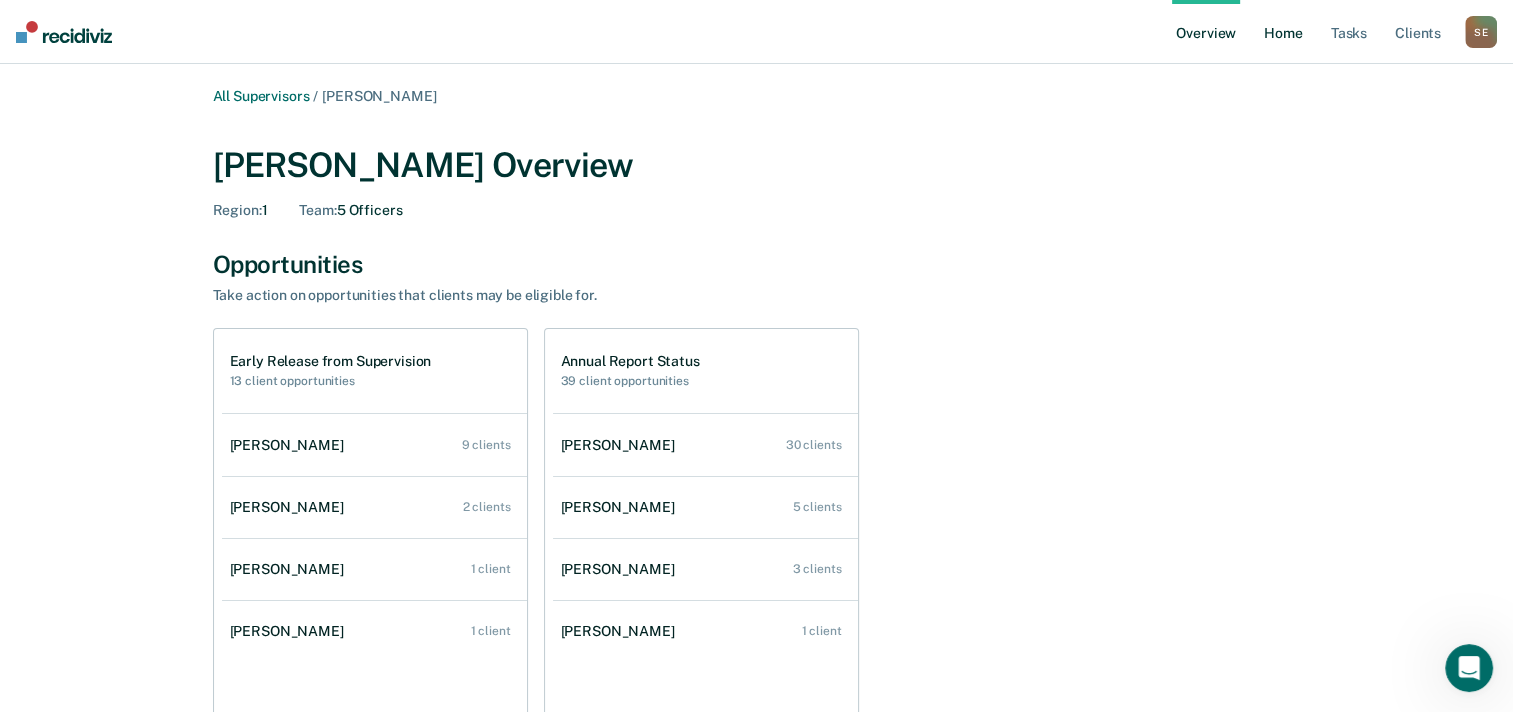 click on "Home" at bounding box center (1283, 32) 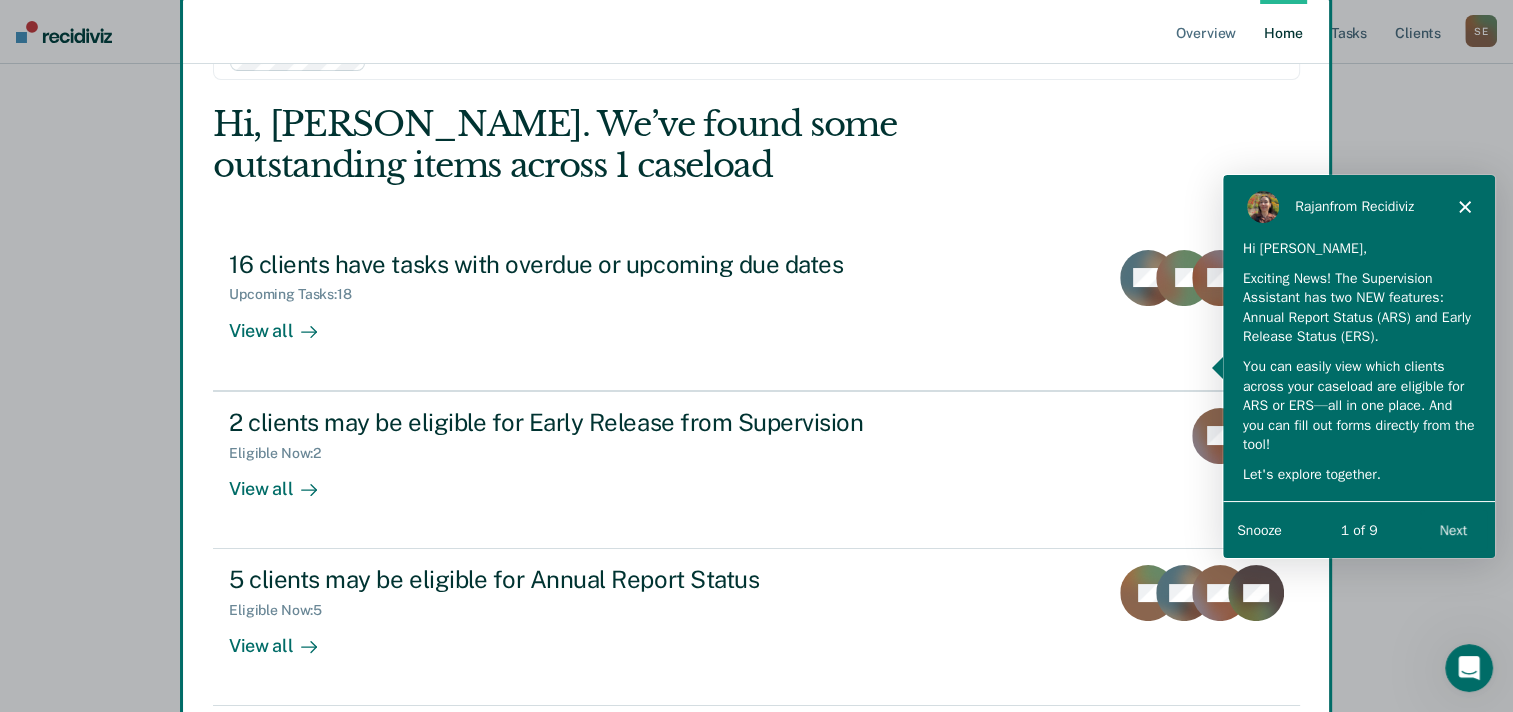 scroll, scrollTop: 0, scrollLeft: 0, axis: both 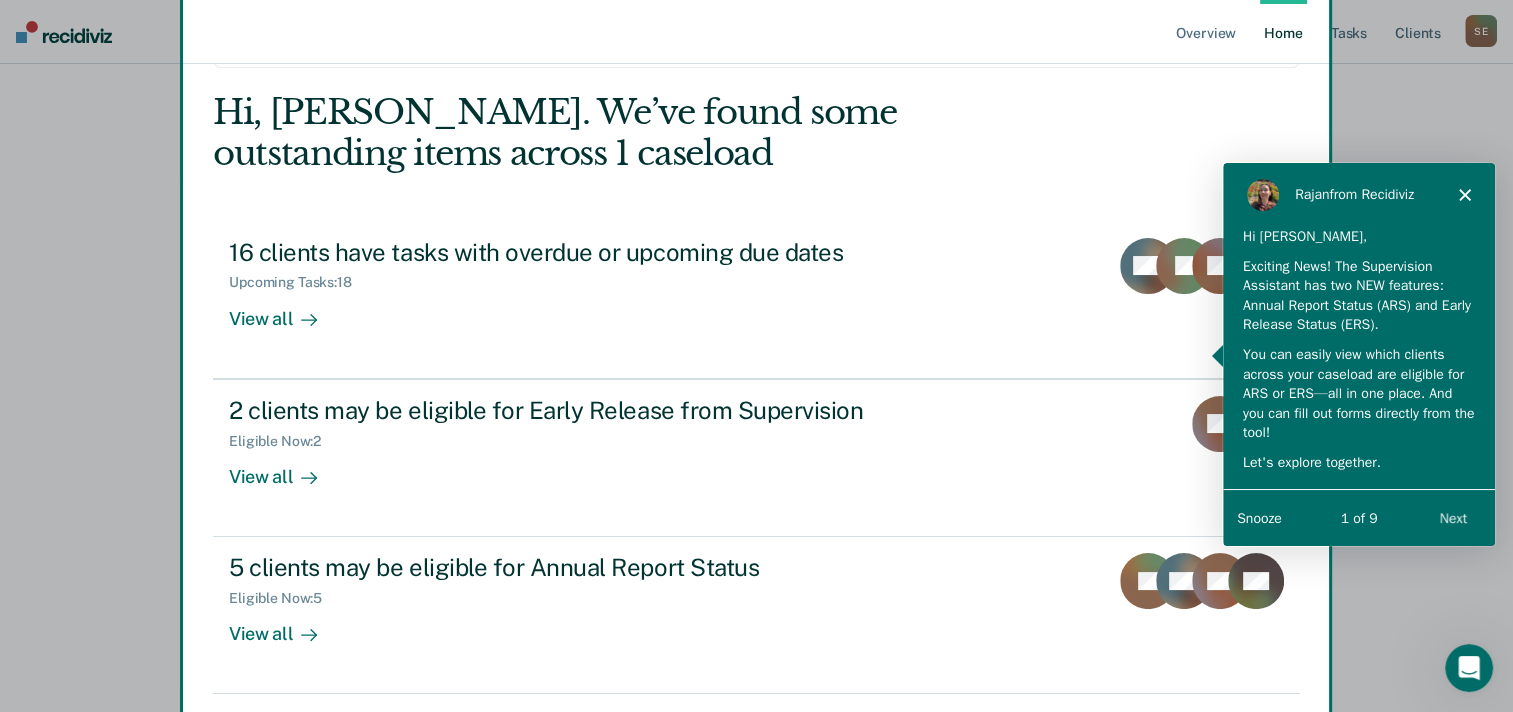 click on "Next" at bounding box center [1452, 516] 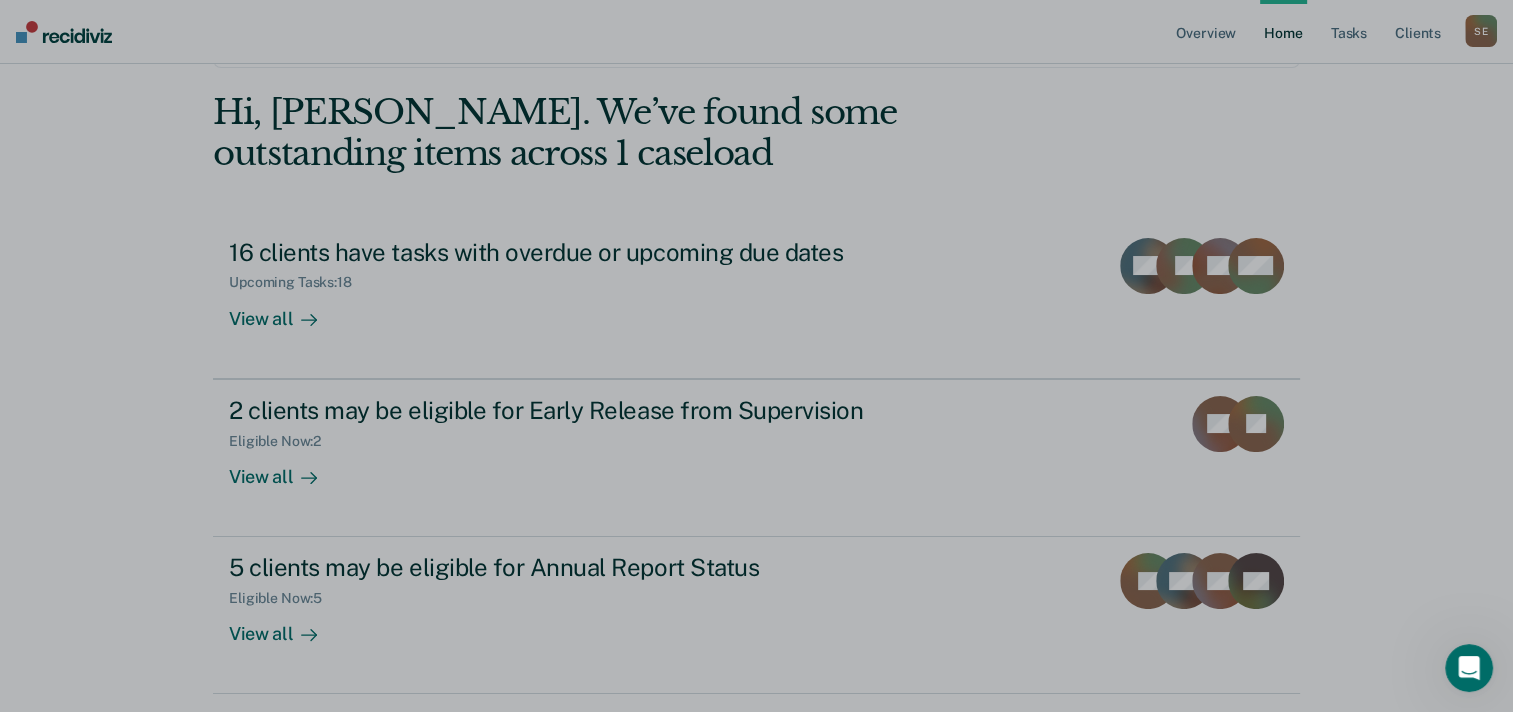 scroll, scrollTop: 0, scrollLeft: 0, axis: both 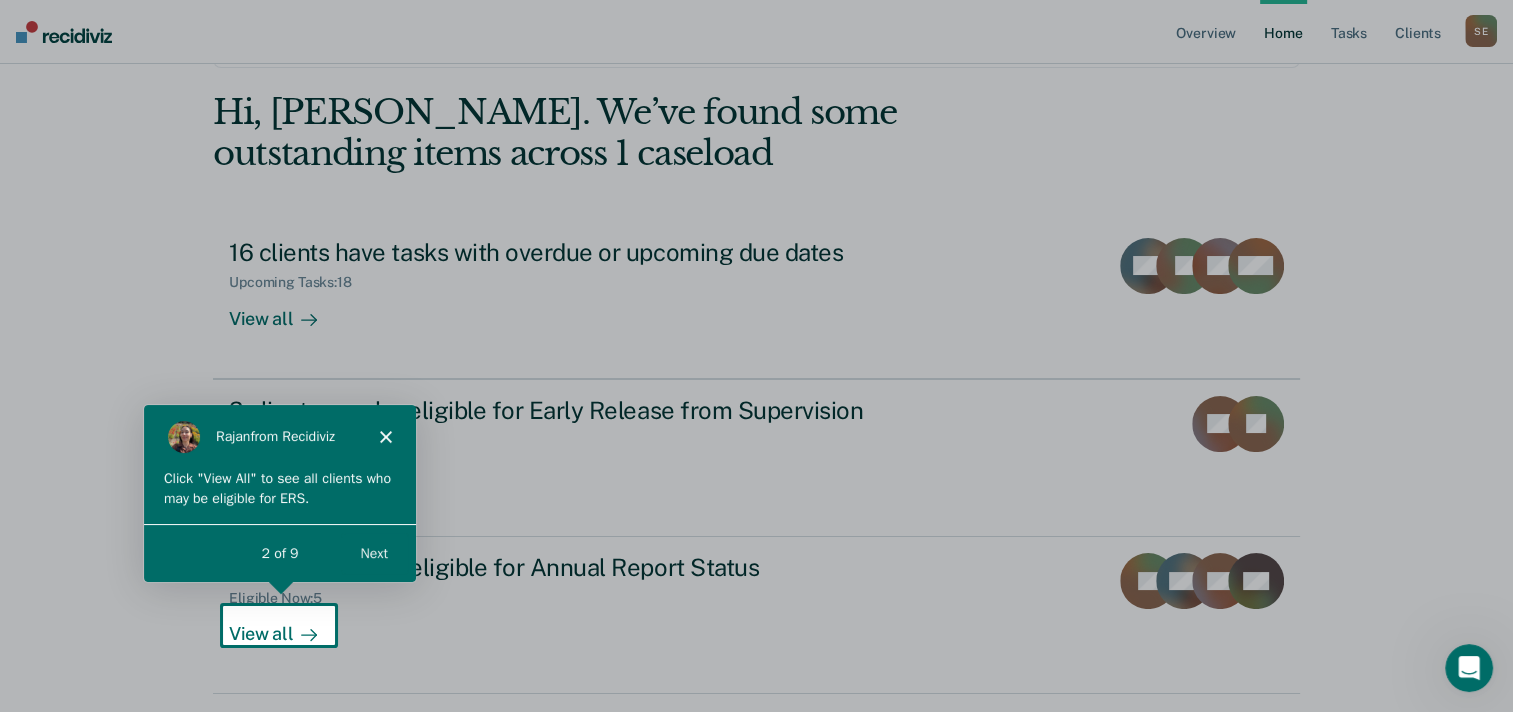 click at bounding box center (756, 356) 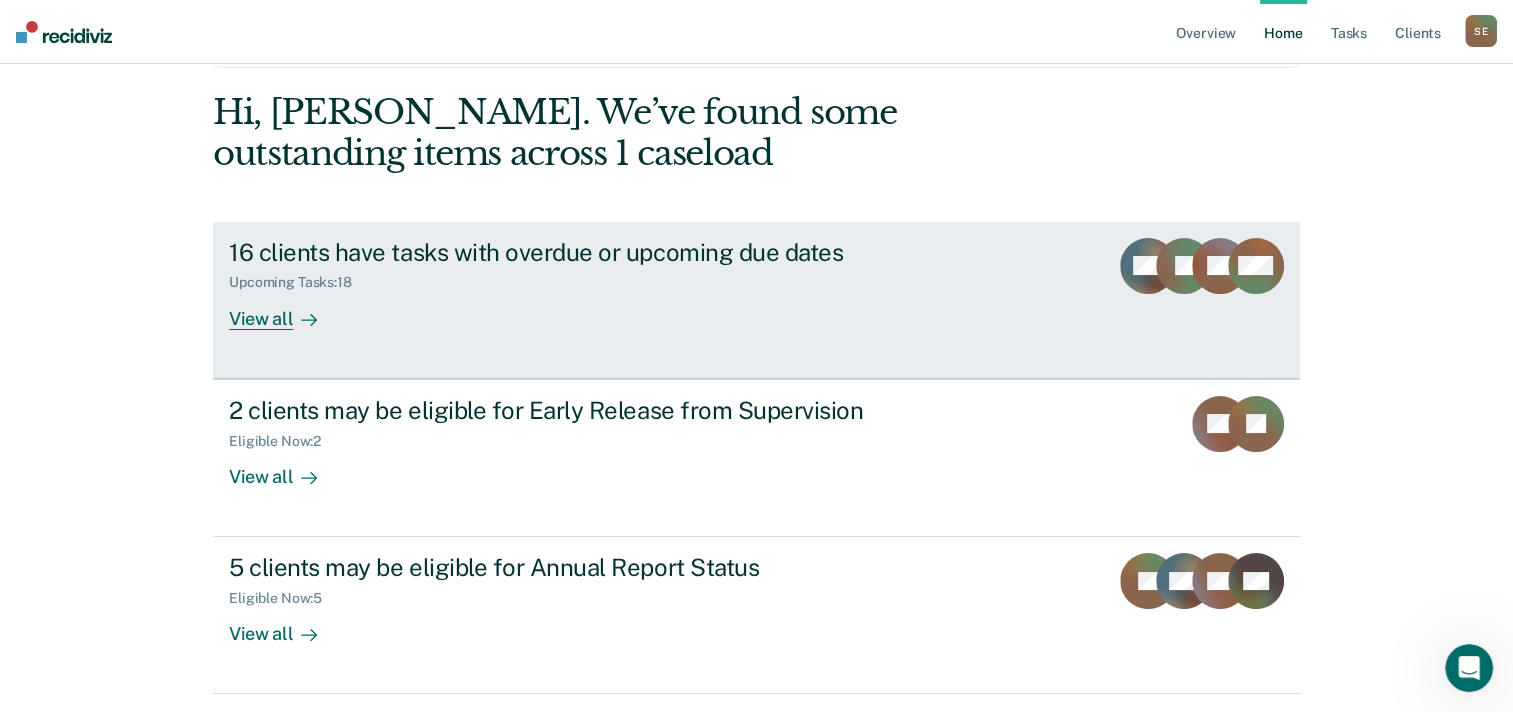 click on "View all" at bounding box center (285, 310) 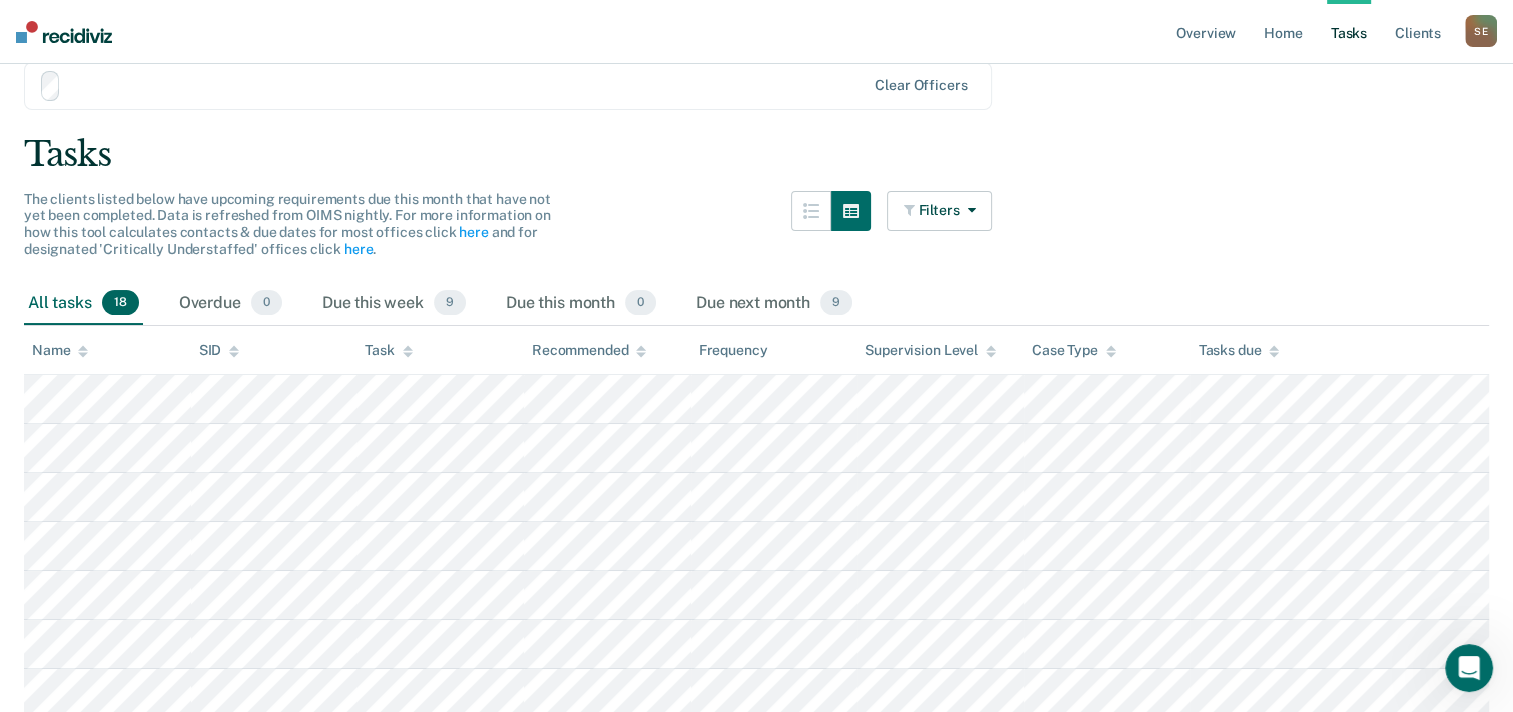scroll, scrollTop: 0, scrollLeft: 0, axis: both 